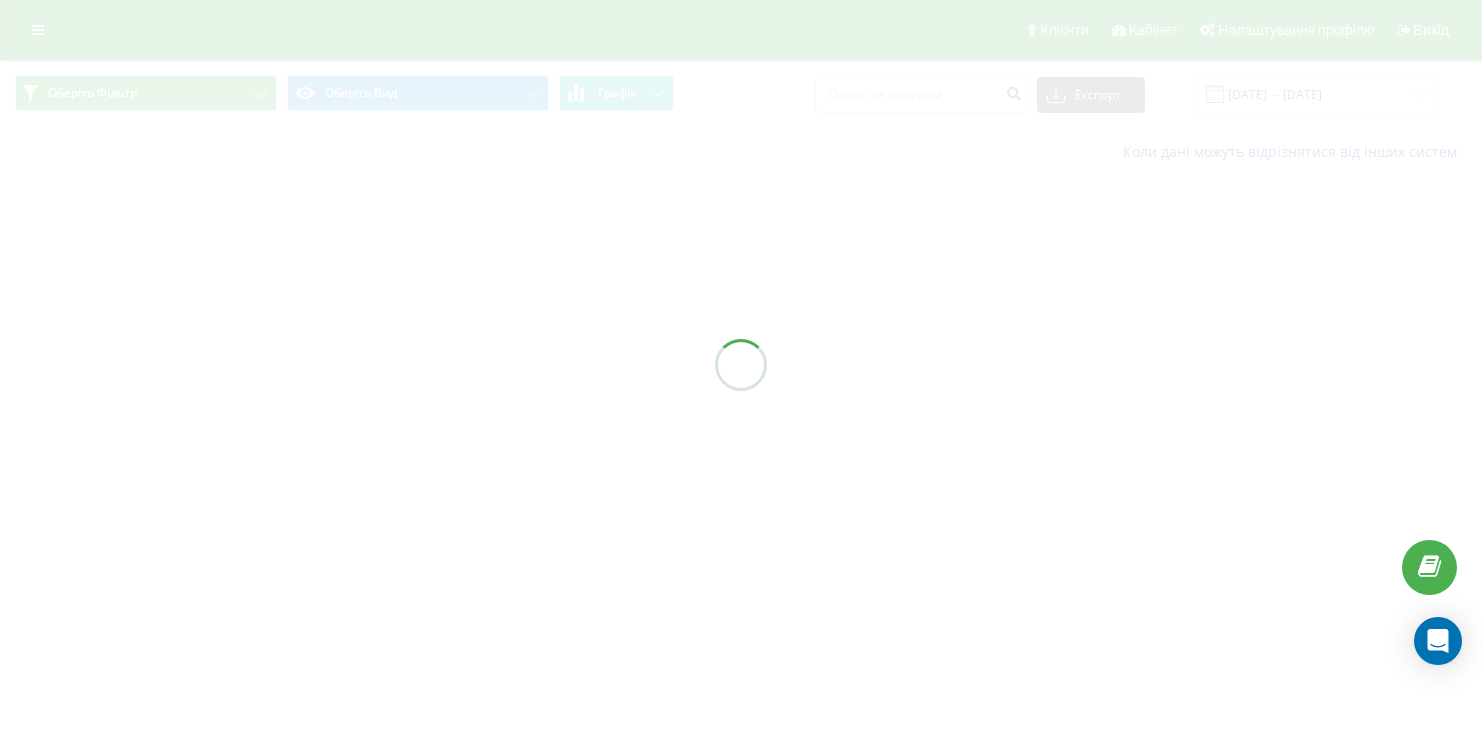 scroll, scrollTop: 0, scrollLeft: 0, axis: both 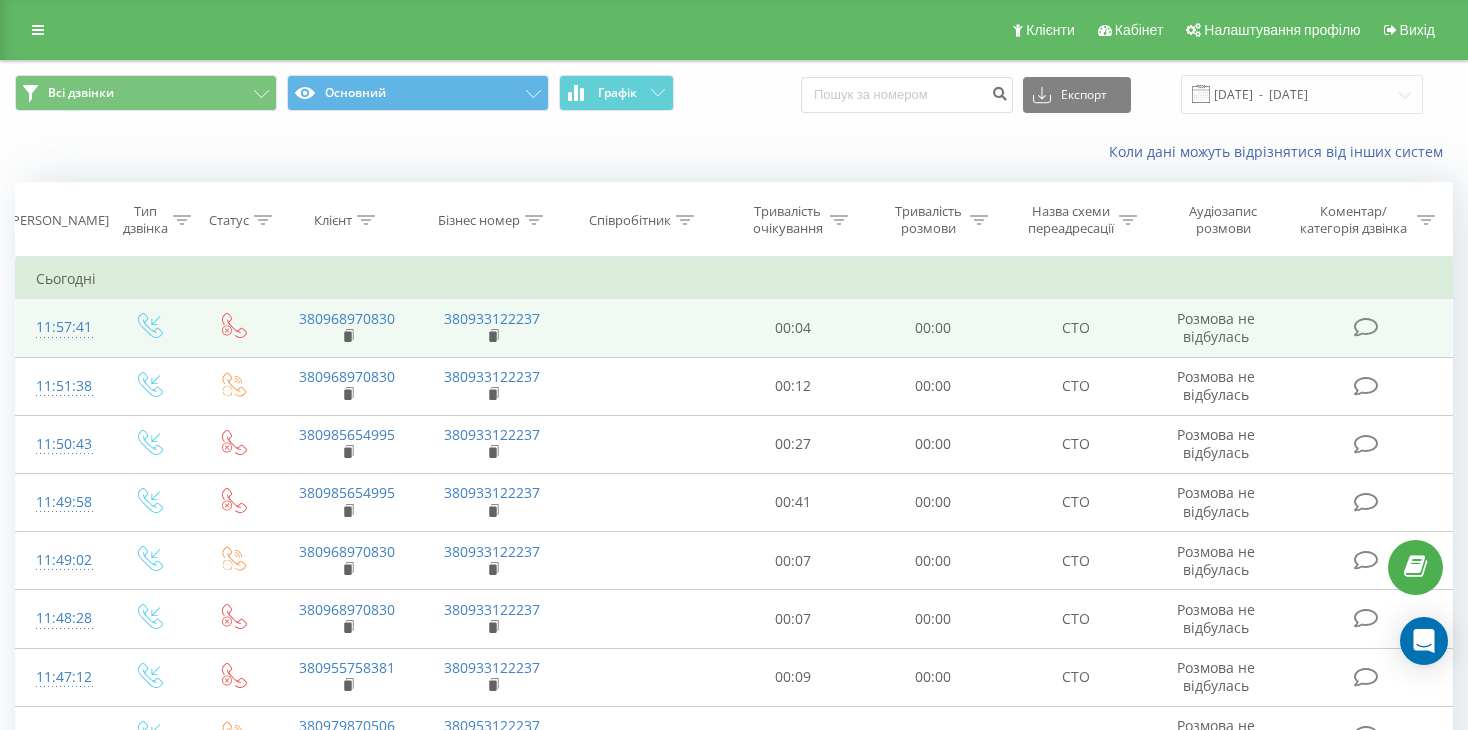 click at bounding box center [1365, 327] 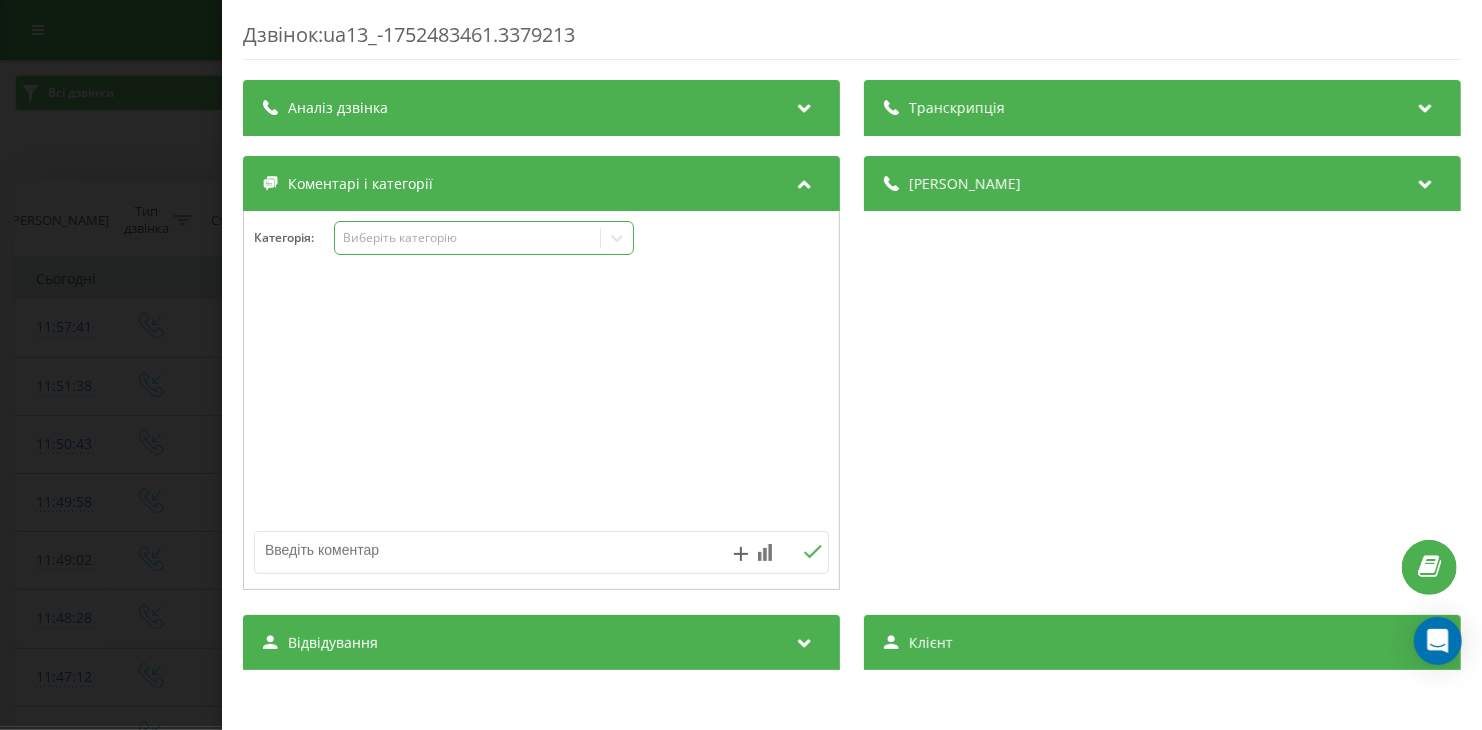 click on "Виберіть категорію" at bounding box center (468, 238) 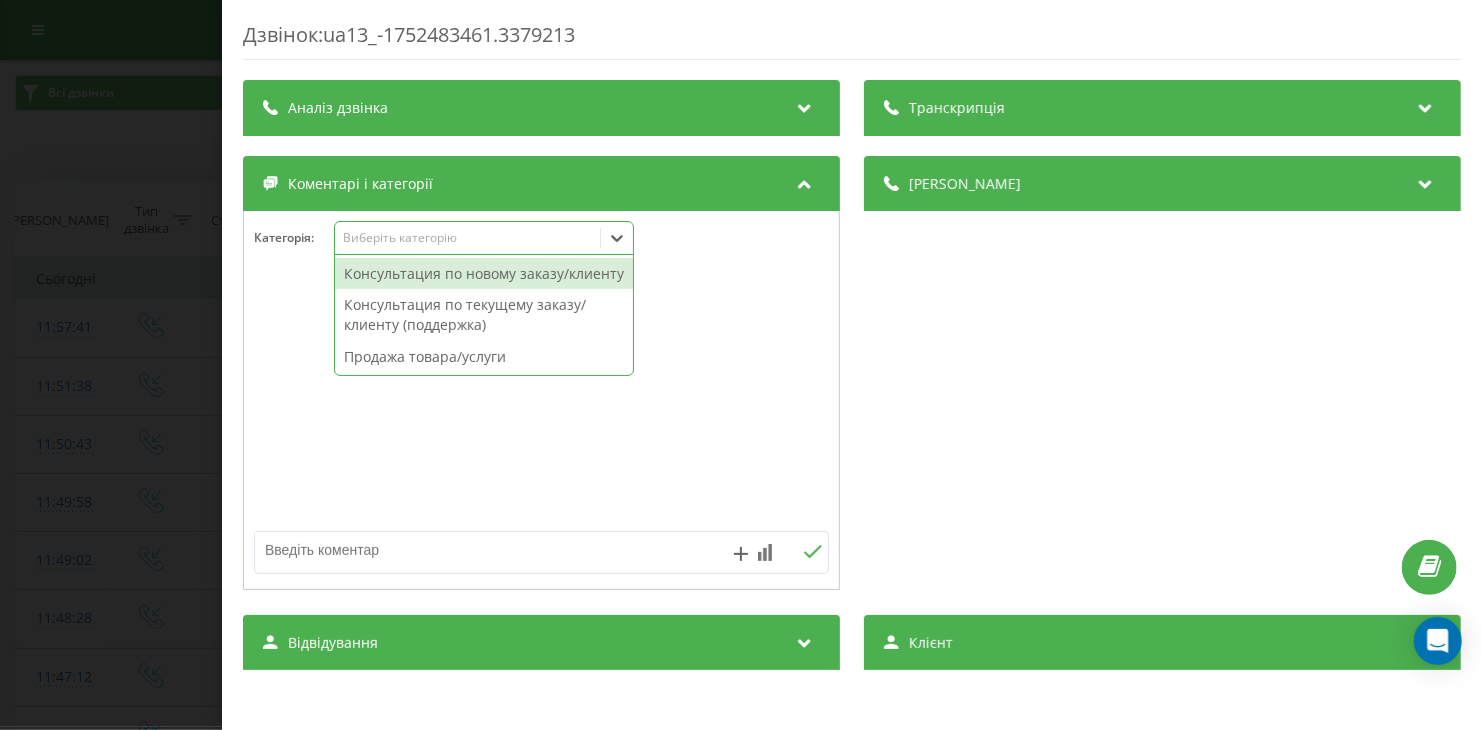 scroll, scrollTop: 0, scrollLeft: 0, axis: both 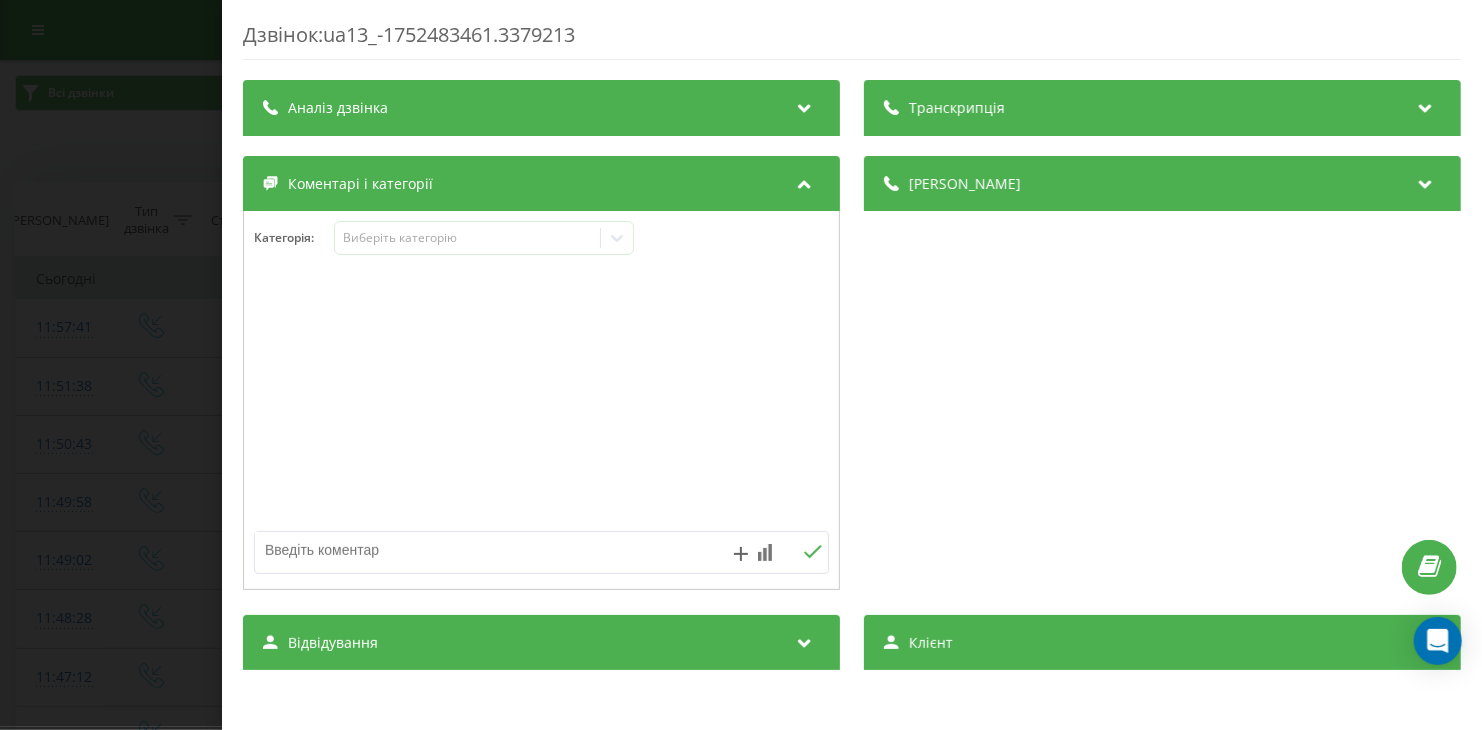 click on "Деталі дзвінка Загальне Дата дзвінка [DATE] 11:57:41 Тип дзвінка Вхідний Статус дзвінка Немає відповіді Хто дзвонив 380968970830 Куди дзвонили 380933122237 З ким з'єднаний - Остання сторінка / Тривалість Тривалість дзвінка 00:00:04 Тривалість розмови 00:00:00 Тривалість очікування 00:00:04" at bounding box center (1162, 375) 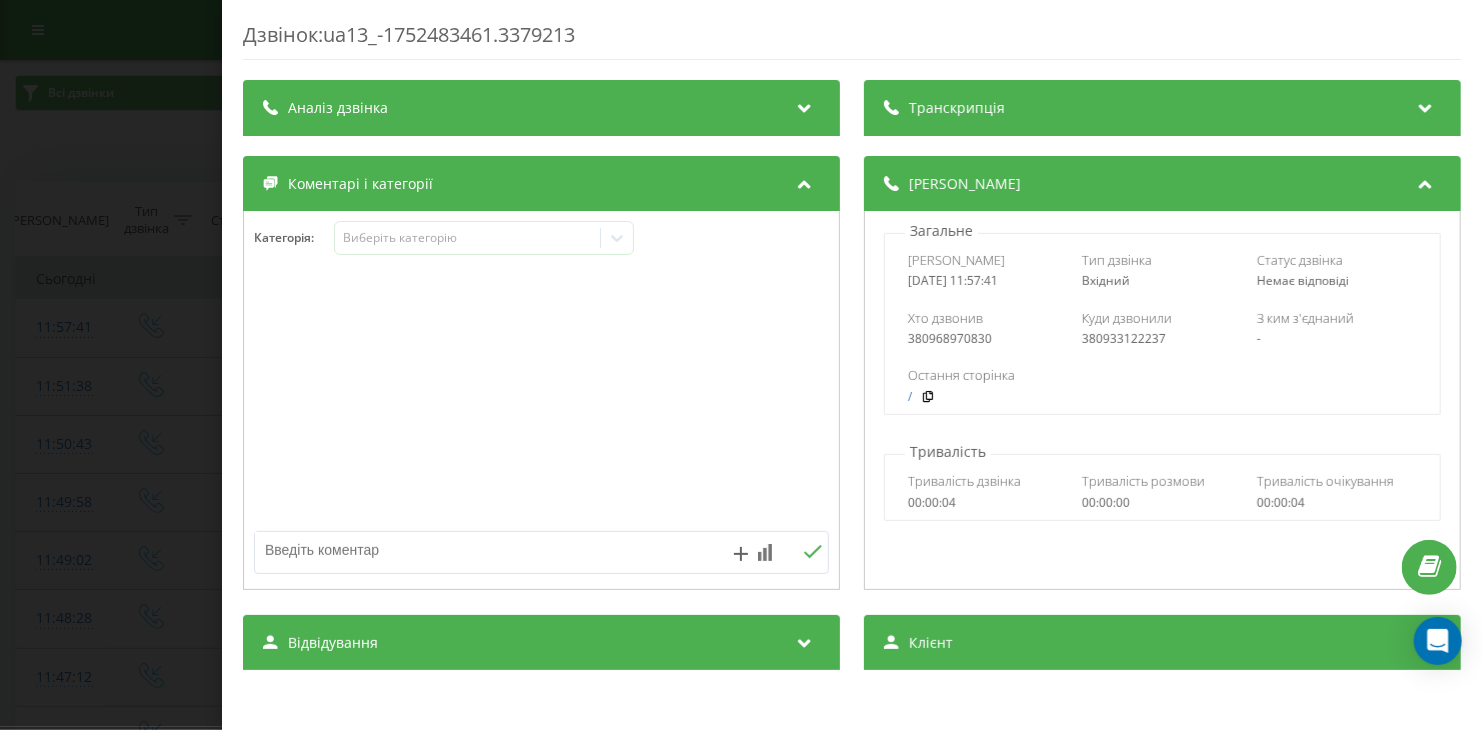 click at bounding box center (1426, 181) 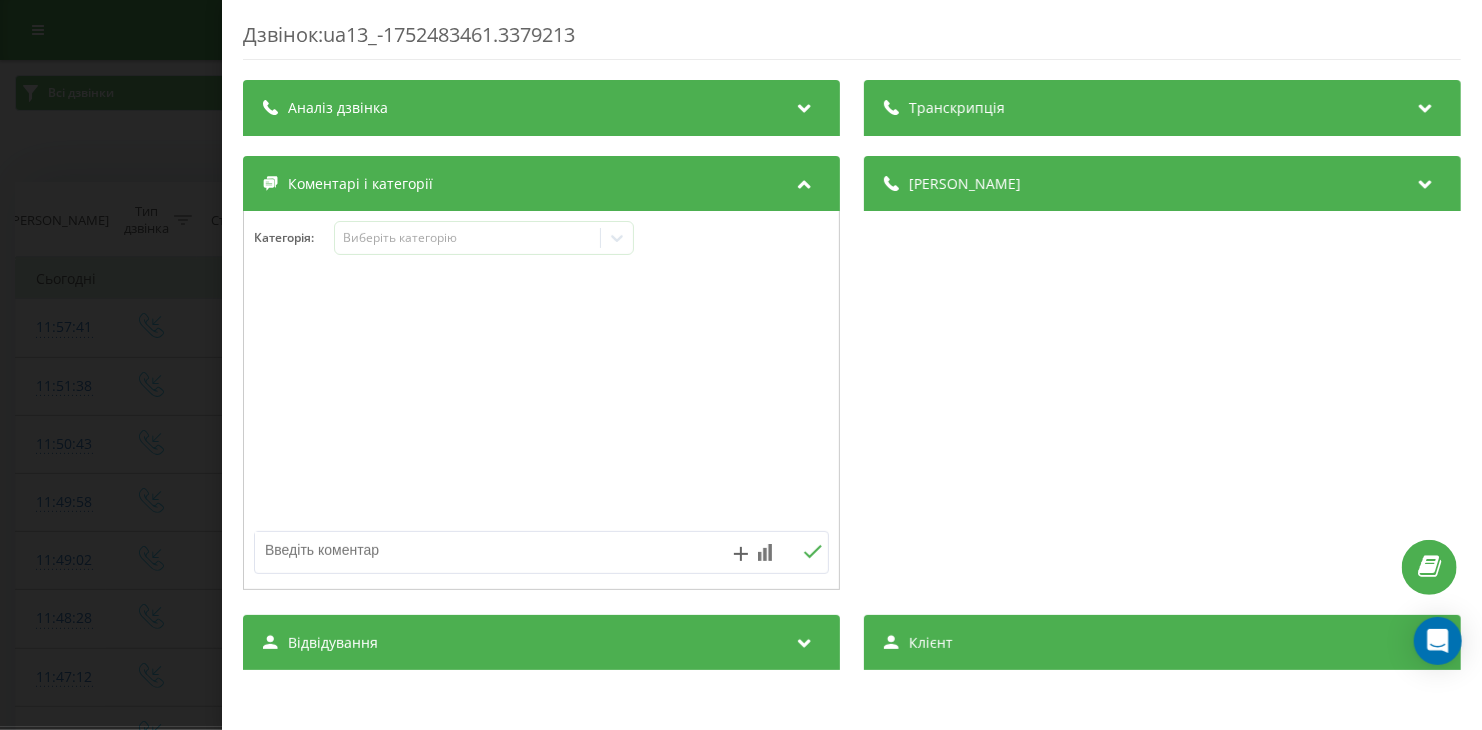 scroll, scrollTop: 300, scrollLeft: 0, axis: vertical 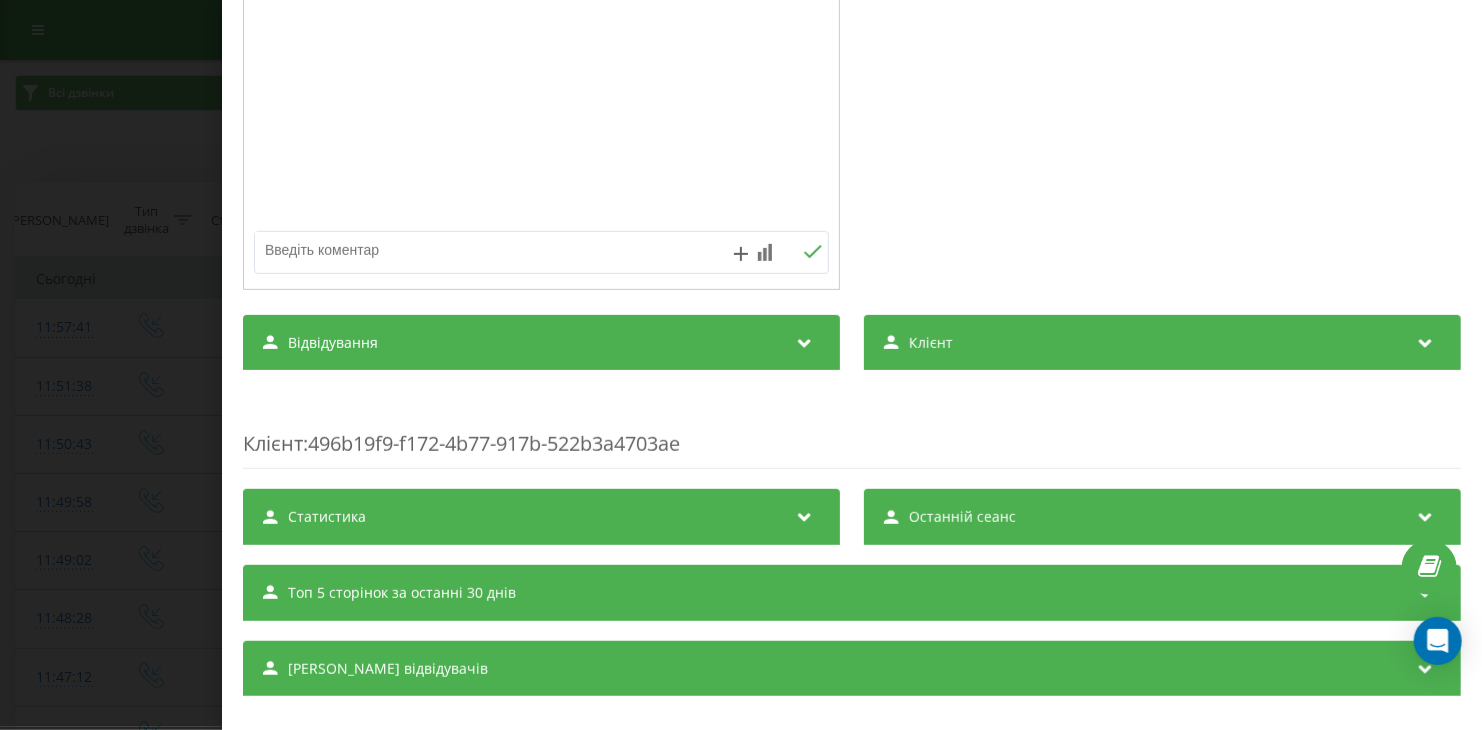 click at bounding box center [1427, 343] 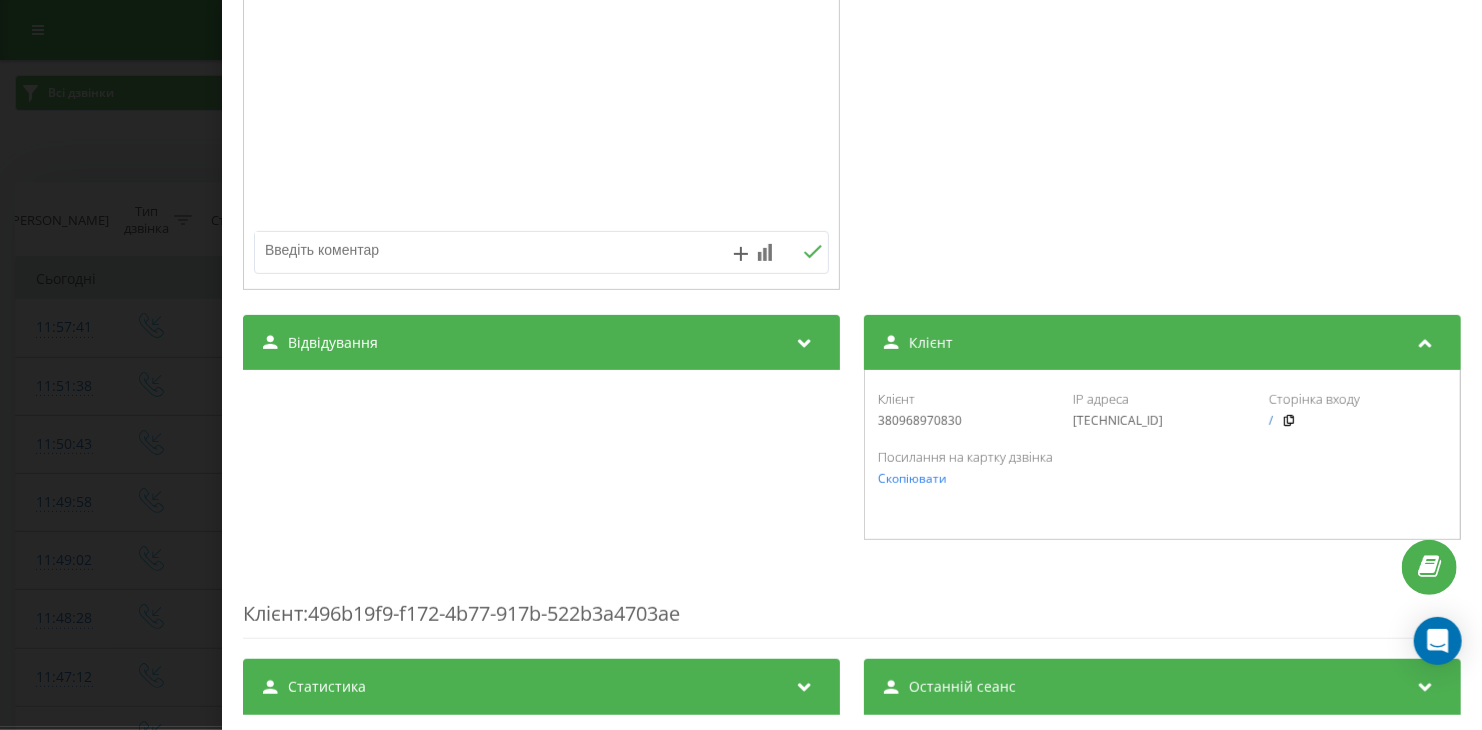click at bounding box center (1426, 340) 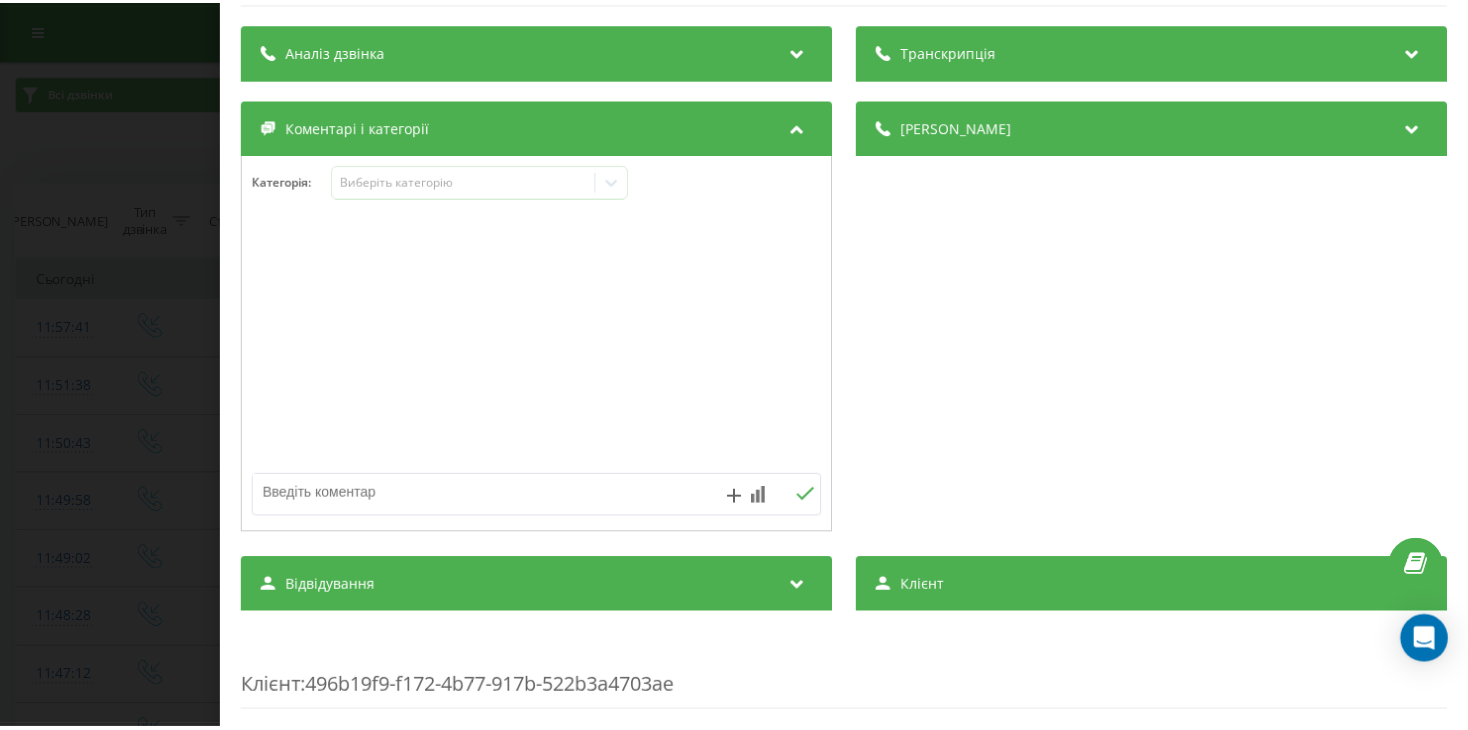 scroll, scrollTop: 0, scrollLeft: 0, axis: both 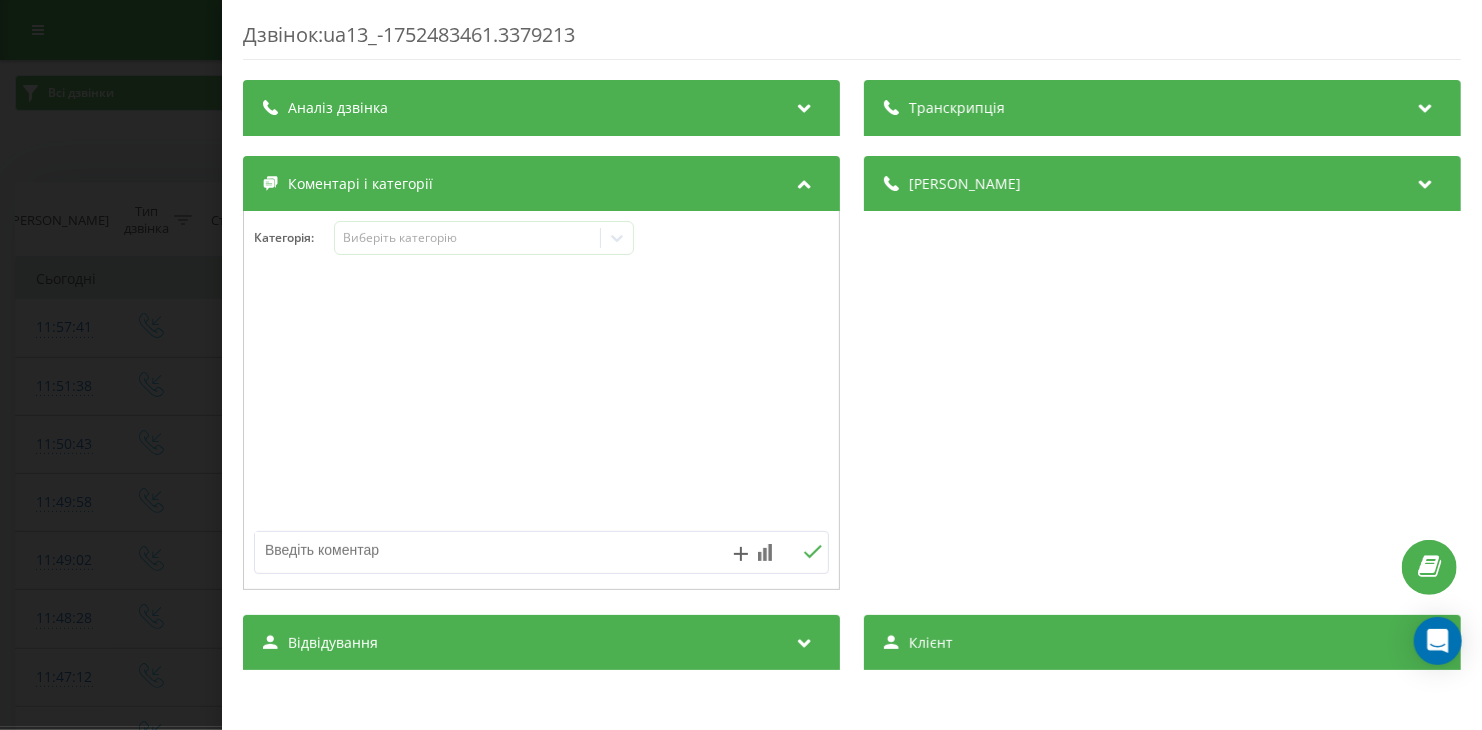 click on "Аналіз дзвінка" at bounding box center [541, 108] 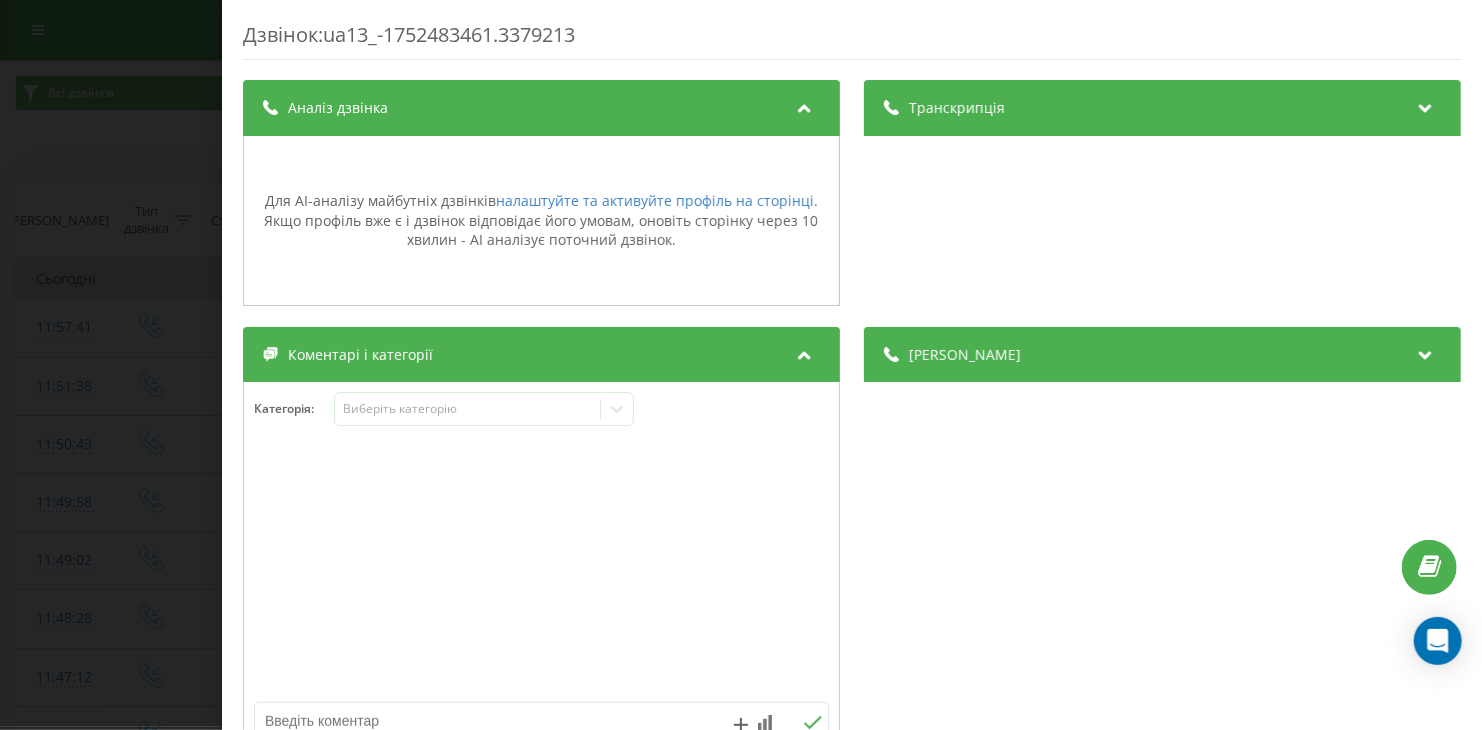 click at bounding box center (805, 105) 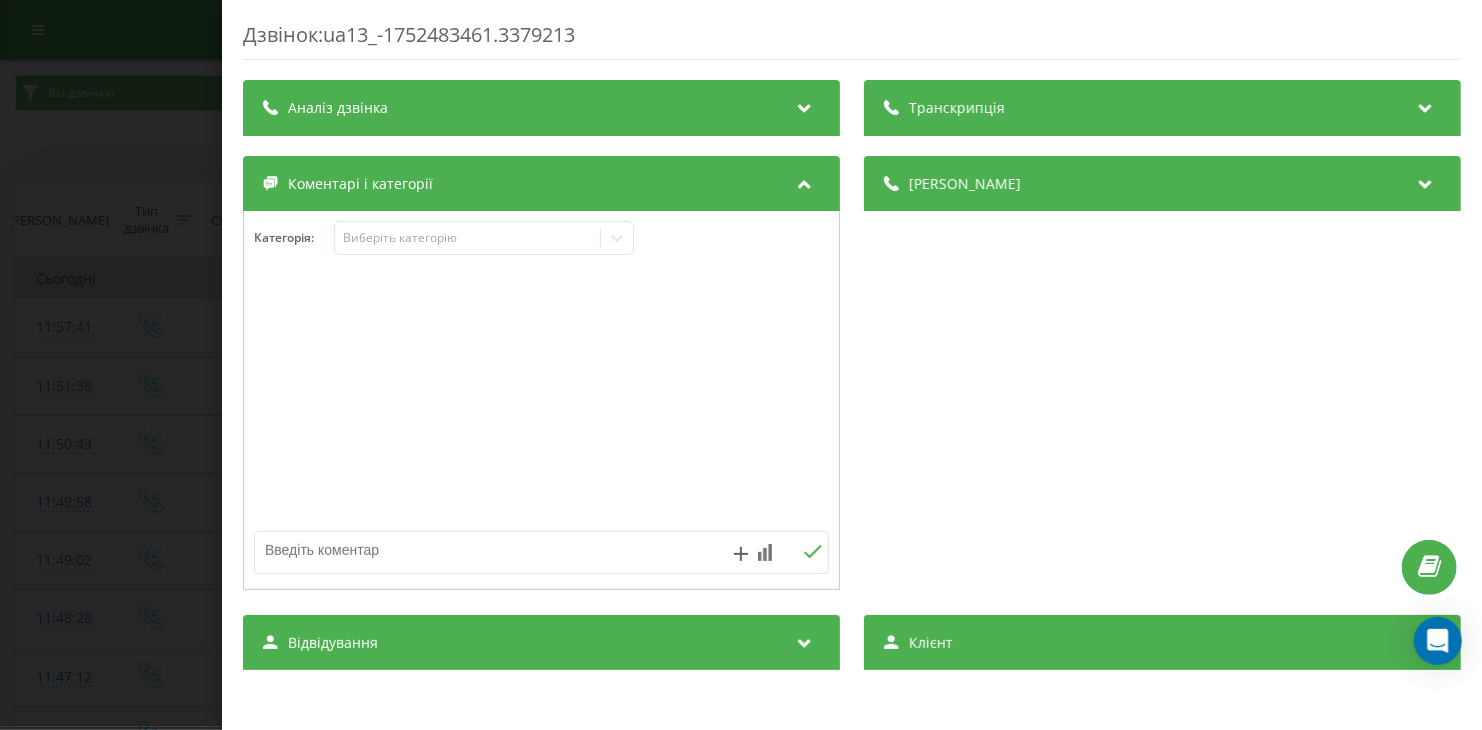 click on "Дзвінок :  ua13_-1752483461.3379213 Транскрипція Для AI-аналізу майбутніх дзвінків  налаштуйте та активуйте профіль на сторінці . Якщо профіль вже є і дзвінок відповідає його умовам, оновіть сторінку через 10 хвилин - AI аналізує поточний дзвінок. Аналіз дзвінка Для AI-аналізу майбутніх дзвінків  налаштуйте та активуйте профіль на сторінці . Якщо профіль вже є і дзвінок відповідає його умовам, оновіть сторінку через 10 хвилин - AI аналізує поточний дзвінок. Деталі дзвінка Загальне Дата дзвінка [DATE] 11:57:41 Тип дзвінка Вхідний Статус дзвінка Немає відповіді Хто дзвонив - / : n/a" at bounding box center (741, 365) 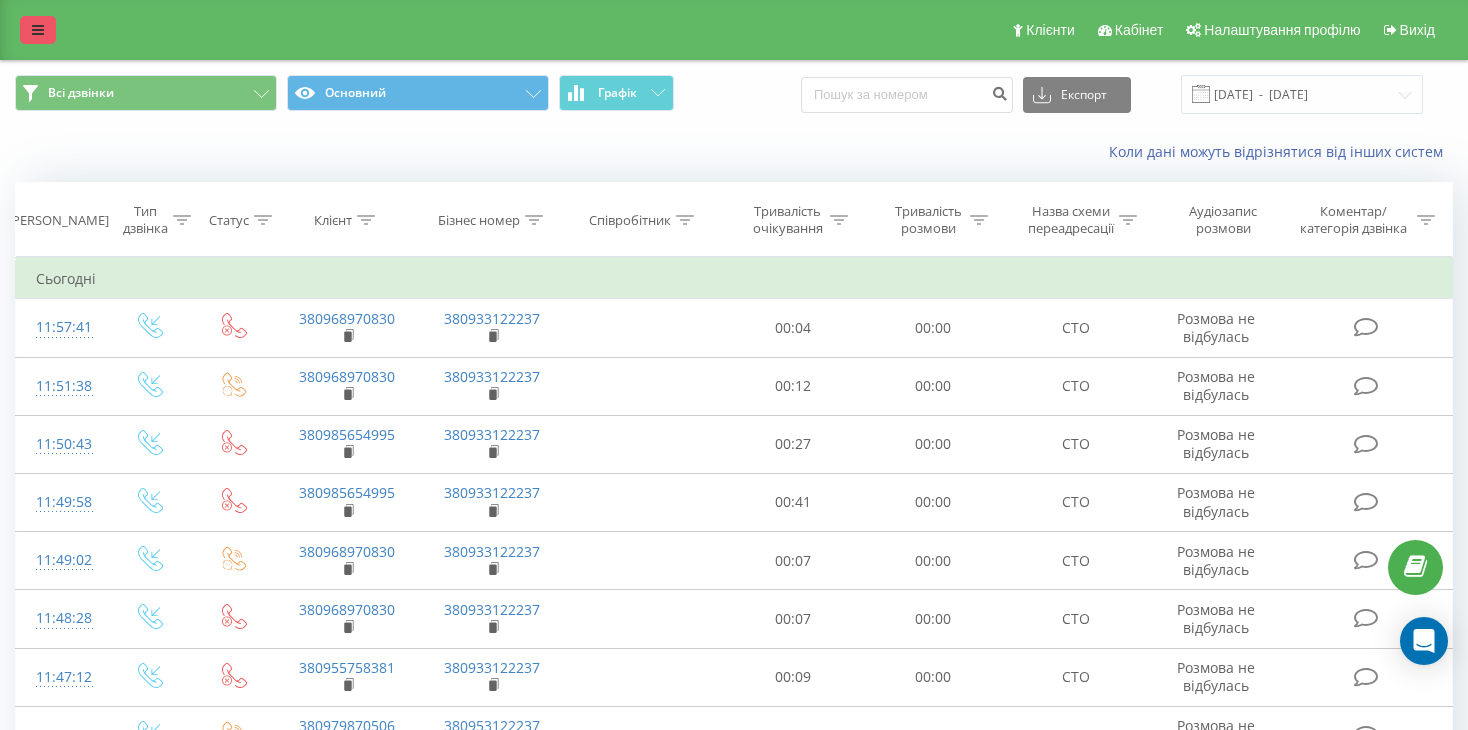 click at bounding box center (38, 30) 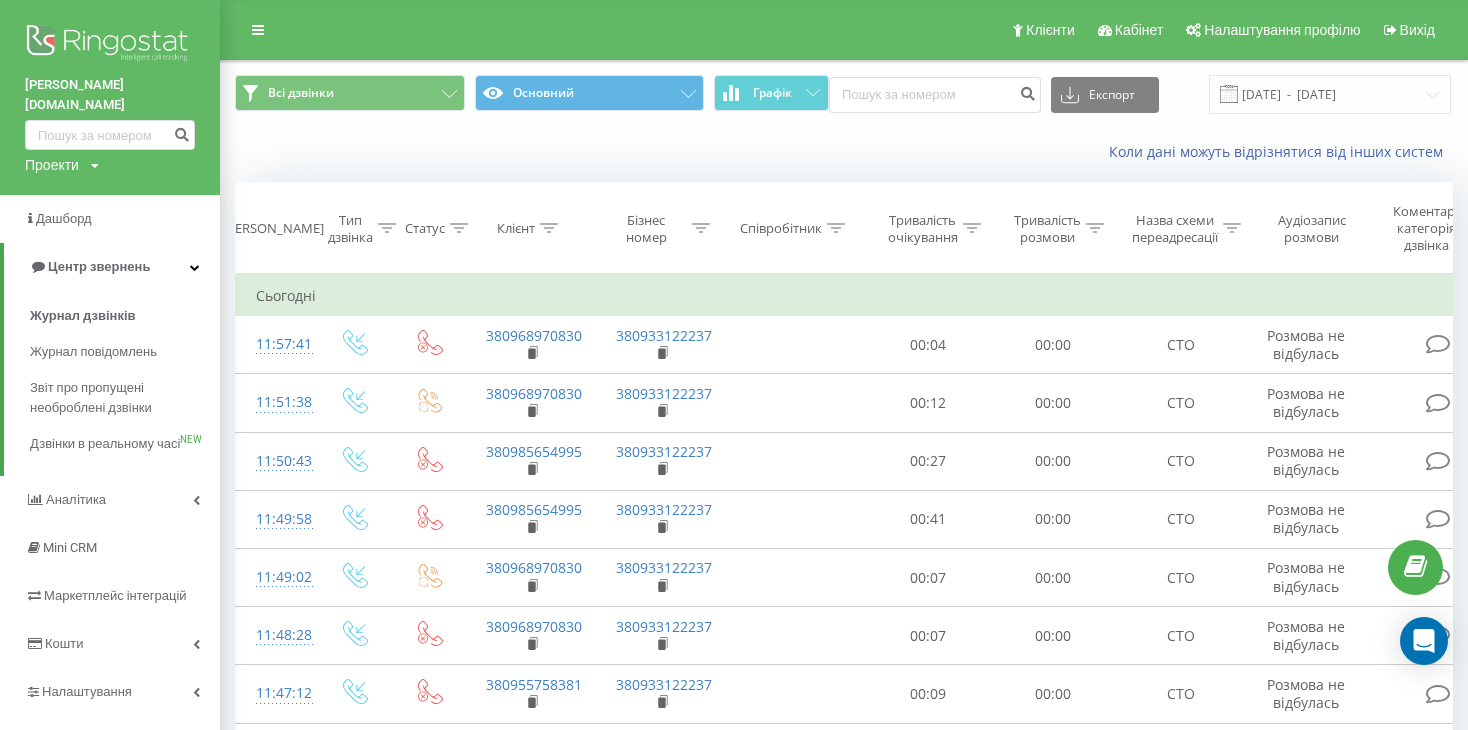 click on "Проекти [DOMAIN_NAME] [DOMAIN_NAME] [DOMAIN_NAME] [DOMAIN_NAME] [DOMAIN_NAME] [DOMAIN_NAME] [DOMAIN_NAME] [DOMAIN_NAME] [DOMAIN_NAME] [DOMAIN_NAME] [DOMAIN_NAME] [DOMAIN_NAME] [PERSON_NAME][DOMAIN_NAME] [DOMAIN_NAME] [DOMAIN_NAME] [DOMAIN_NAME] [DOMAIN_NAME] [DOMAIN_NAME] [DOMAIN_NAME] [DOMAIN_NAME] [DOMAIN_NAME] [DOMAIN_NAME] [DOMAIN_NAME] [DOMAIN_NAME] [DOMAIN_NAME] [DOMAIN_NAME] [DOMAIN_NAME] [DOMAIN_NAME] [DOMAIN_NAME] [DOMAIN_NAME] [DOMAIN_NAME] [DOMAIN_NAME] [DOMAIN_NAME] [DOMAIN_NAME] [DOMAIN_NAME] [DOMAIN_NAME] [DOMAIN_NAME] [DOMAIN_NAME] [DOMAIN_NAME] [DOMAIN_NAME] [DOMAIN_NAME] [PERSON_NAME][DOMAIN_NAME] [DOMAIN_NAME] [DOMAIN_NAME] [DOMAIN_NAME] [PERSON_NAME][DOMAIN_NAME] [DOMAIN_NAME] [DOMAIN_NAME] [DOMAIN_NAME] [DOMAIN_NAME] [DOMAIN_NAME] [PERSON_NAME][DOMAIN_NAME] [DOMAIN_NAME] [DOMAIN_NAME] [DOMAIN_NAME] [DOMAIN_NAME] [DOMAIN_NAME] [DOMAIN_NAME] [DOMAIN_NAME][PERSON_NAME] [DOMAIN_NAME] [DOMAIN_NAME] [DOMAIN_NAME] [DOMAIN_NAME]" at bounding box center (62, 165) 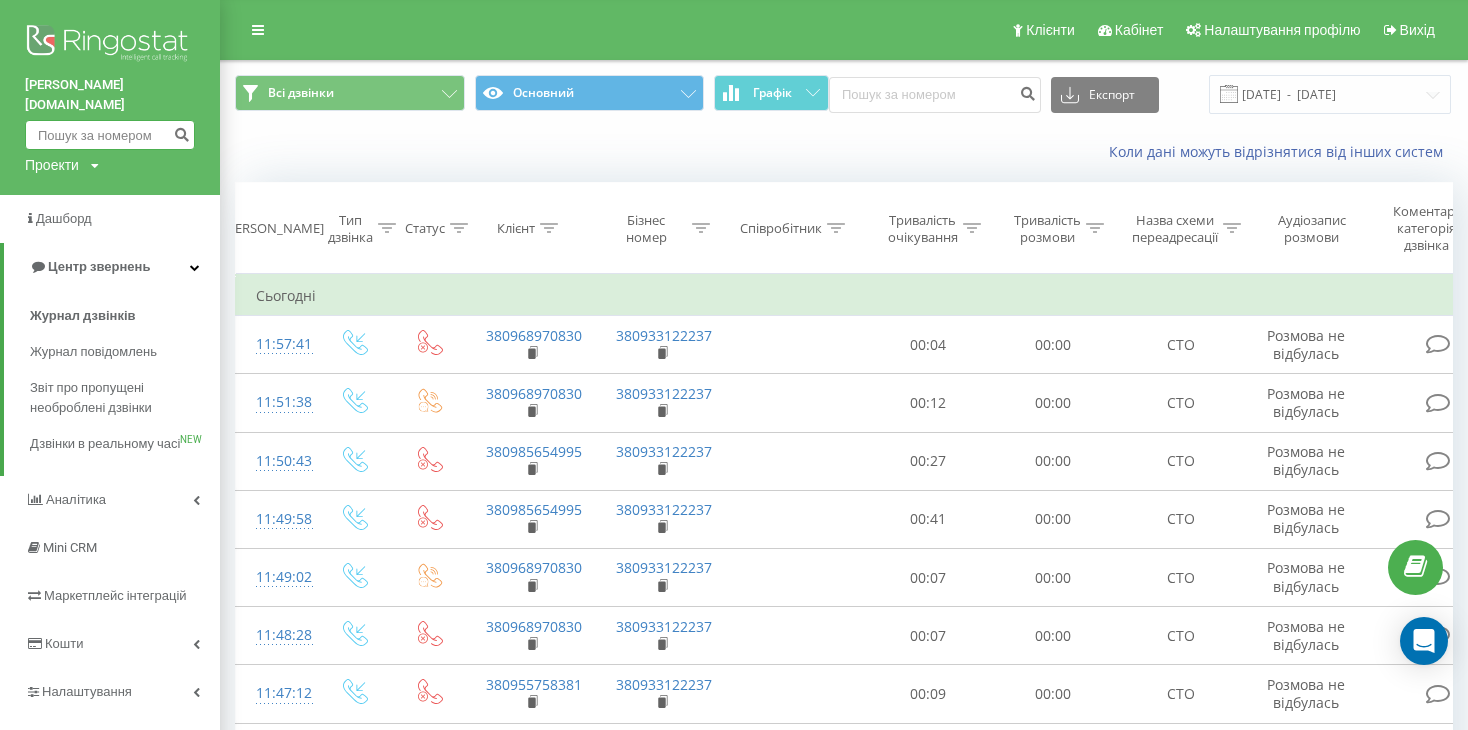 click at bounding box center [110, 135] 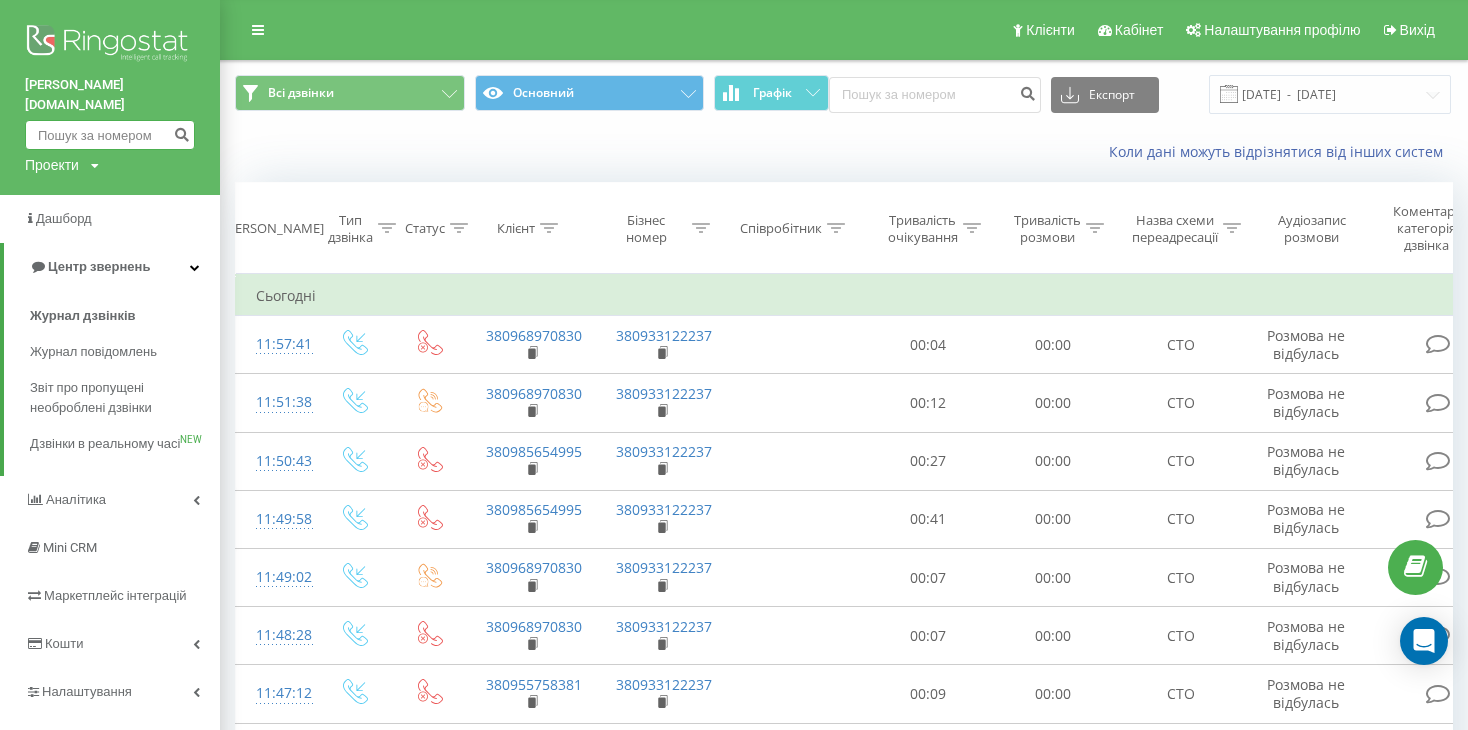 type on "-" 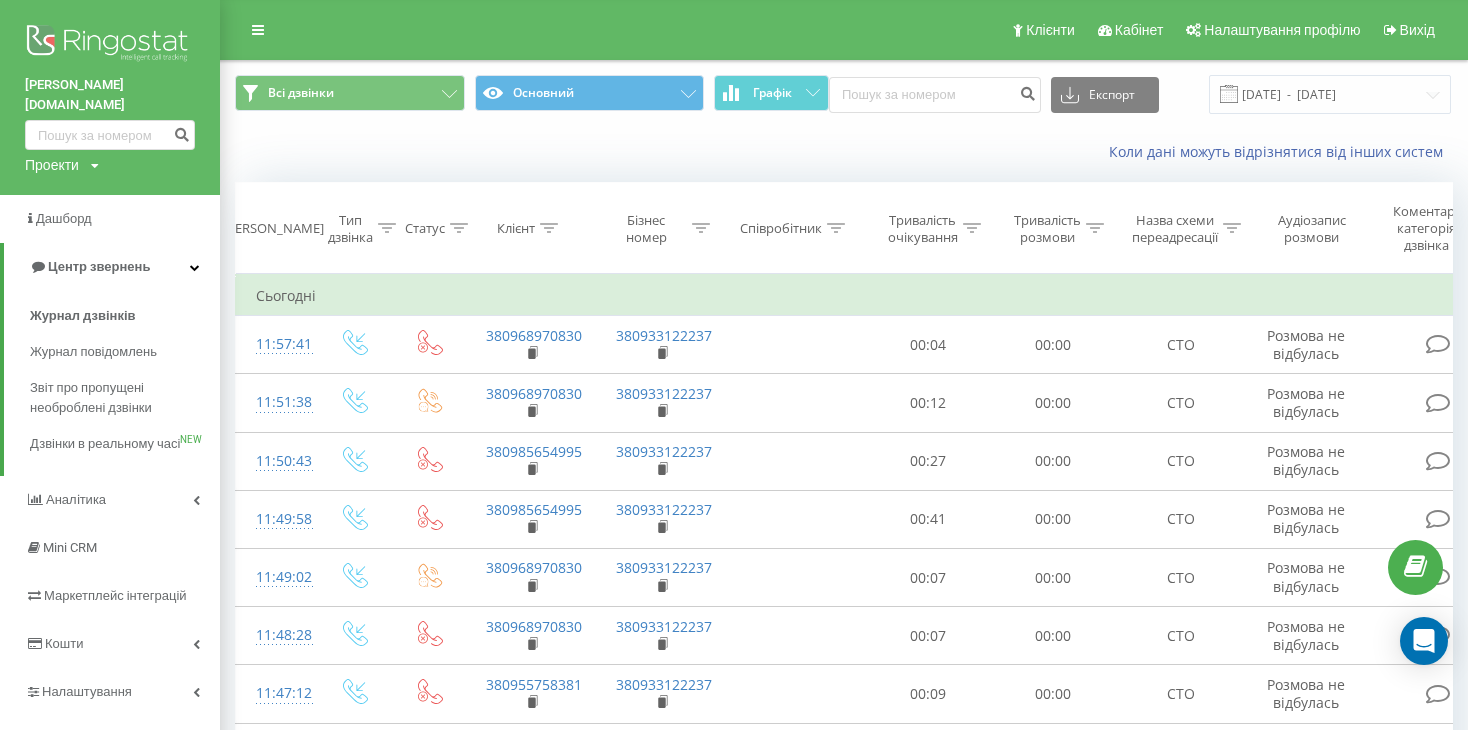 click at bounding box center [95, 166] 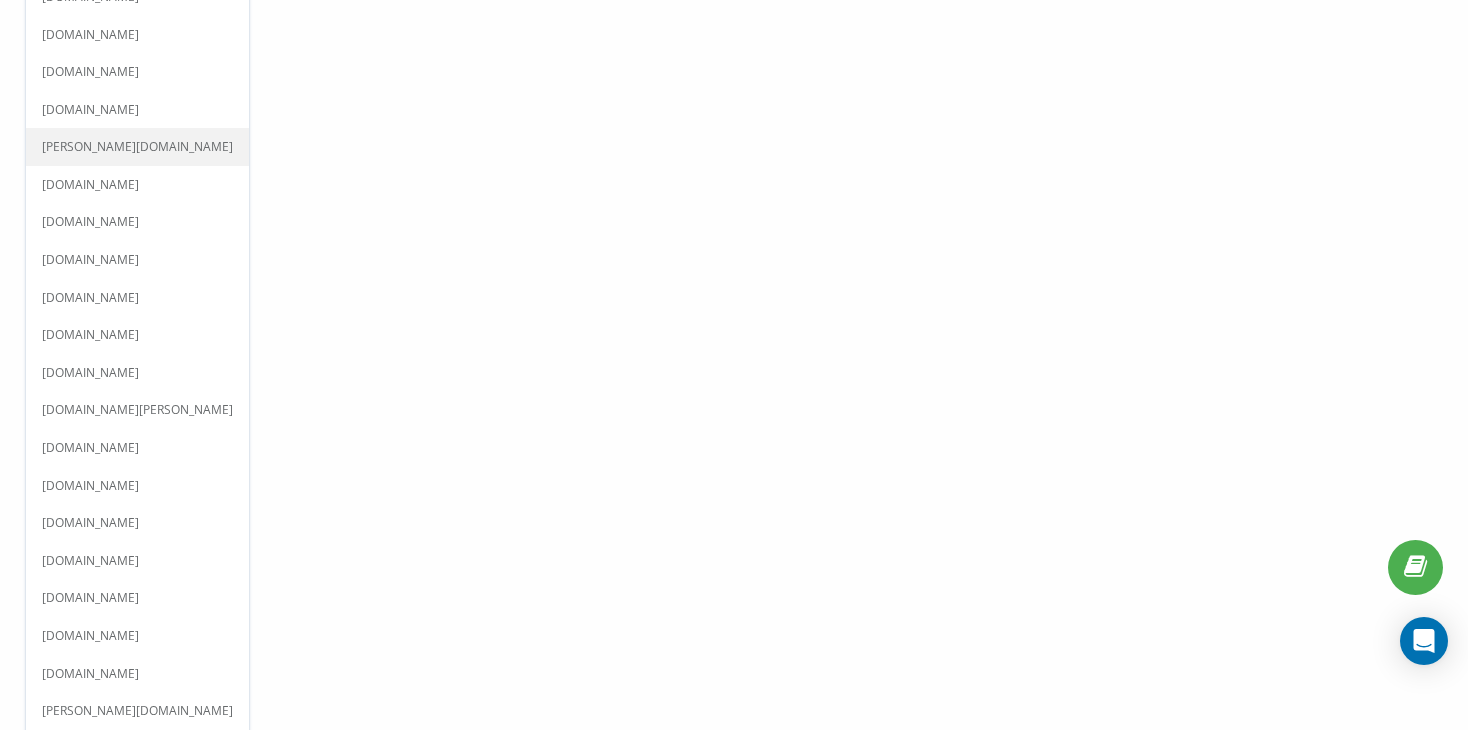 scroll, scrollTop: 2000, scrollLeft: 0, axis: vertical 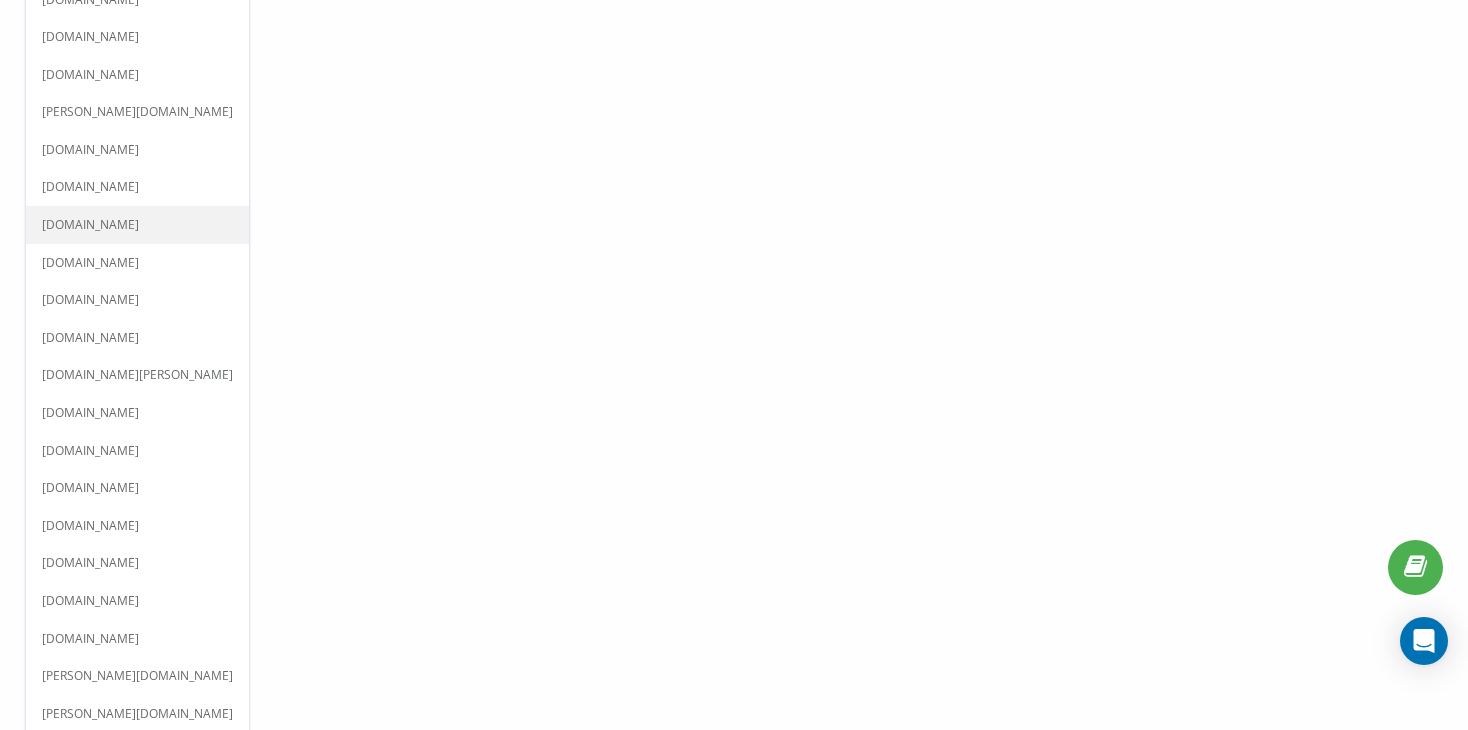 click on "[DOMAIN_NAME]" at bounding box center (137, 225) 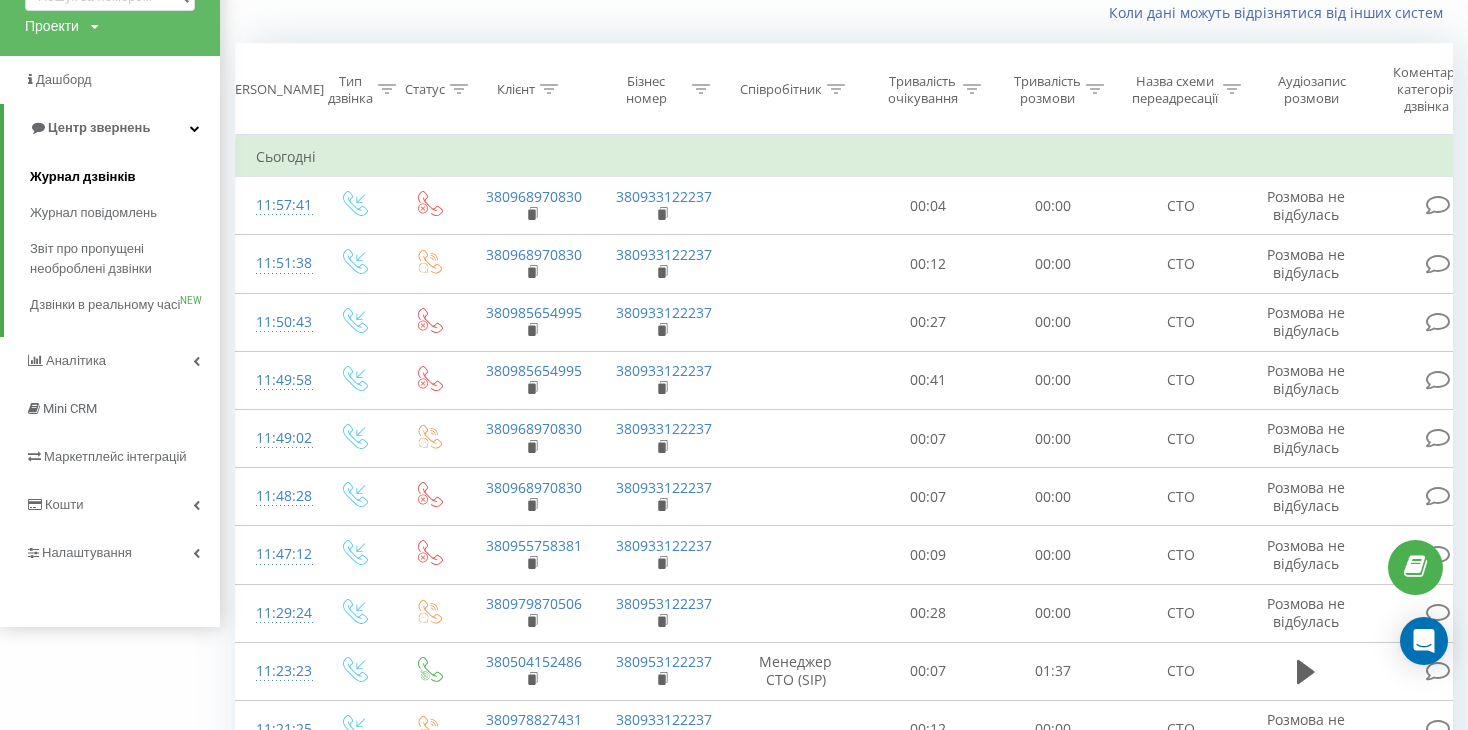 scroll, scrollTop: 0, scrollLeft: 0, axis: both 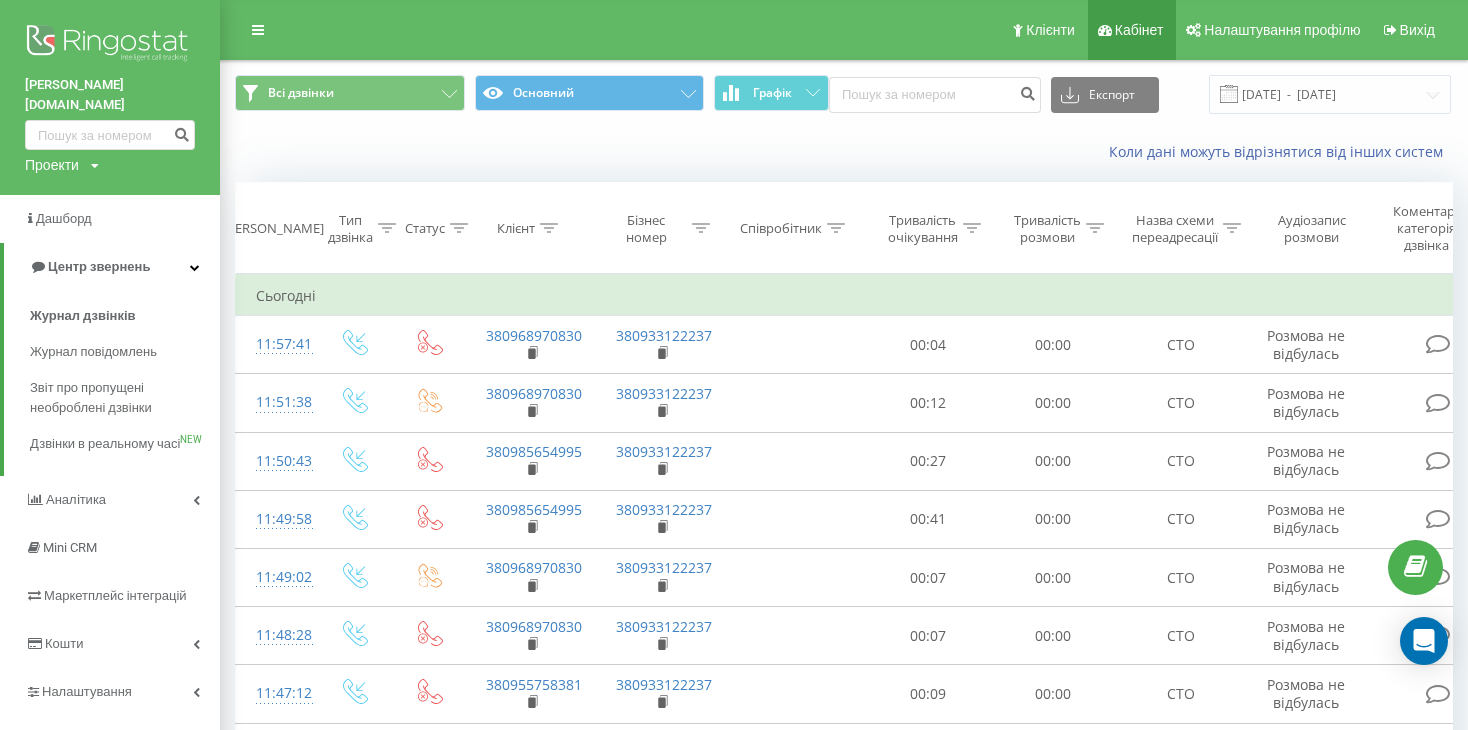 click on "Кабінет" at bounding box center (1139, 30) 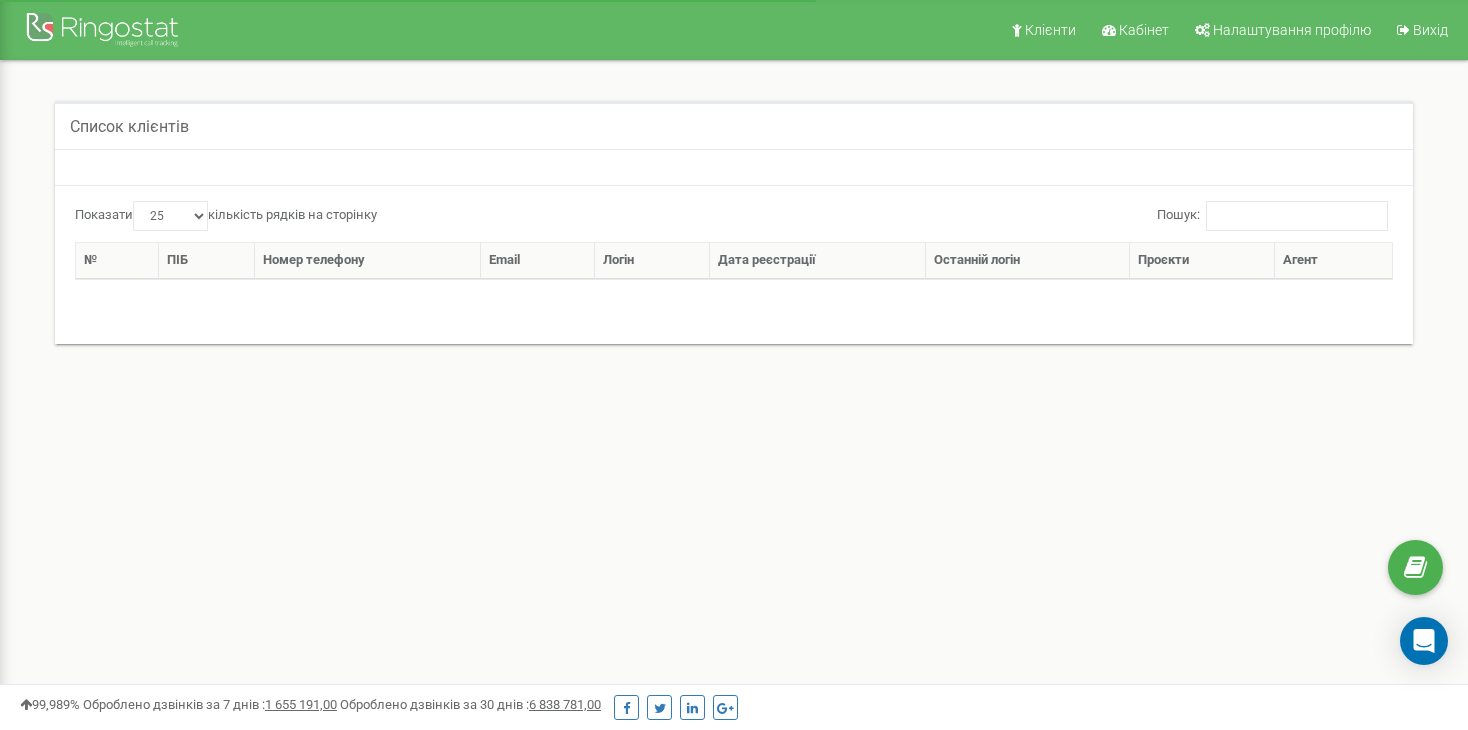 select on "25" 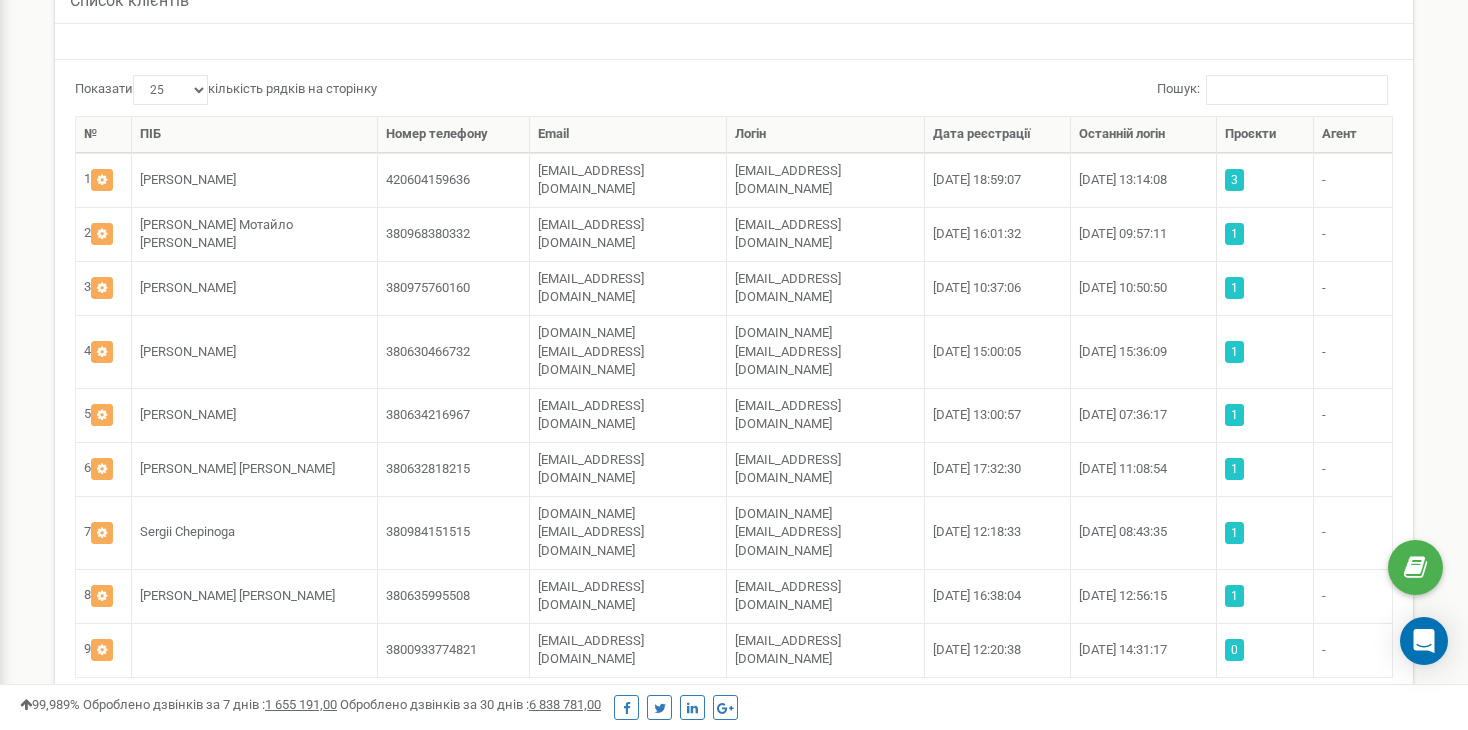 scroll, scrollTop: 0, scrollLeft: 0, axis: both 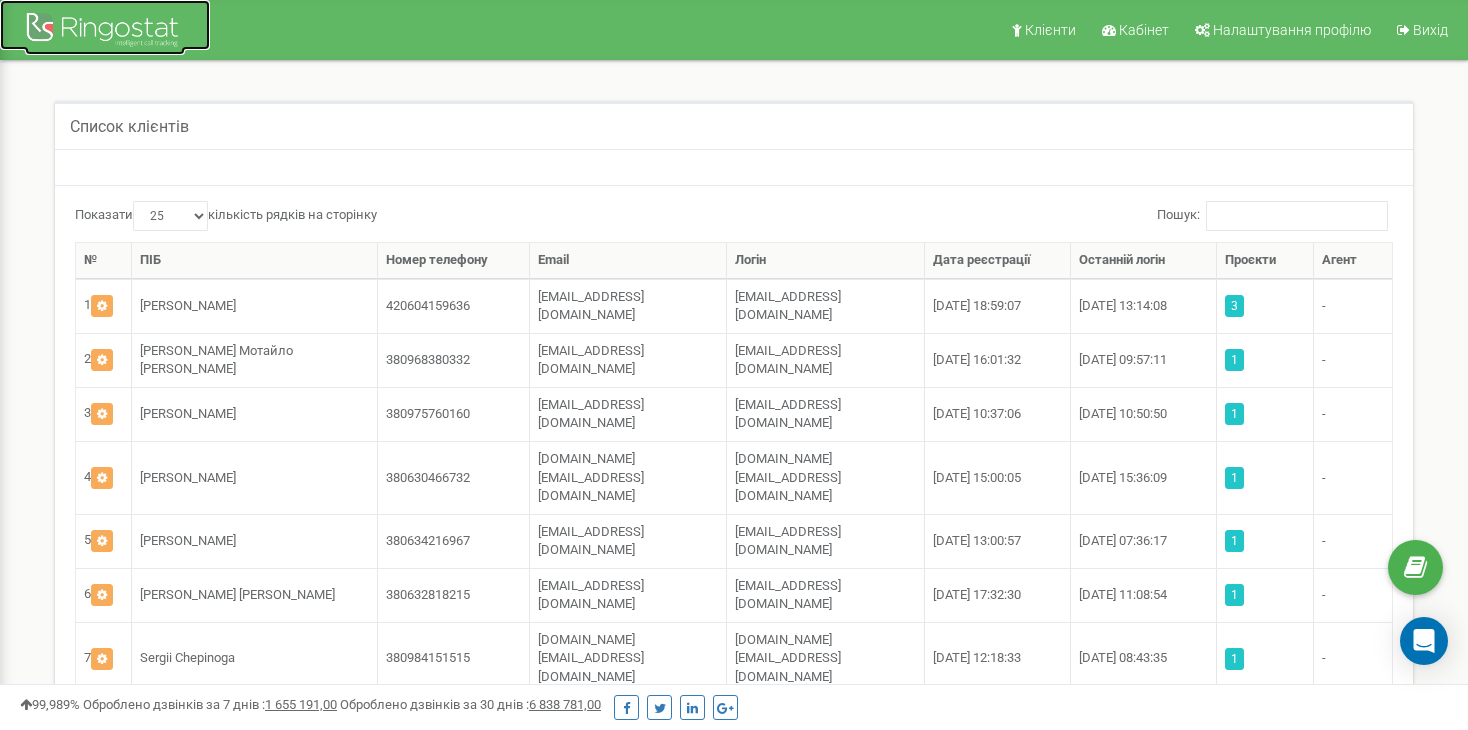 click at bounding box center [105, 31] 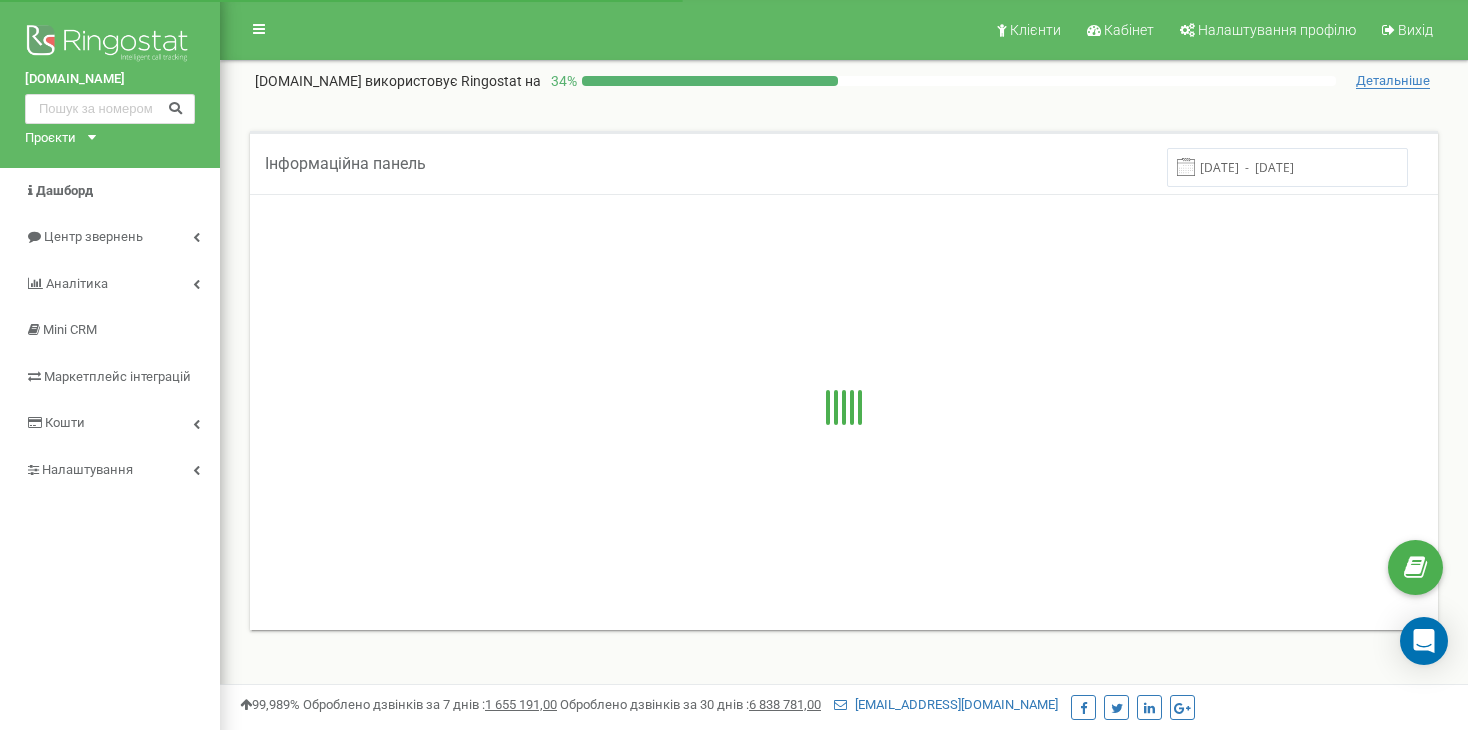 scroll, scrollTop: 0, scrollLeft: 0, axis: both 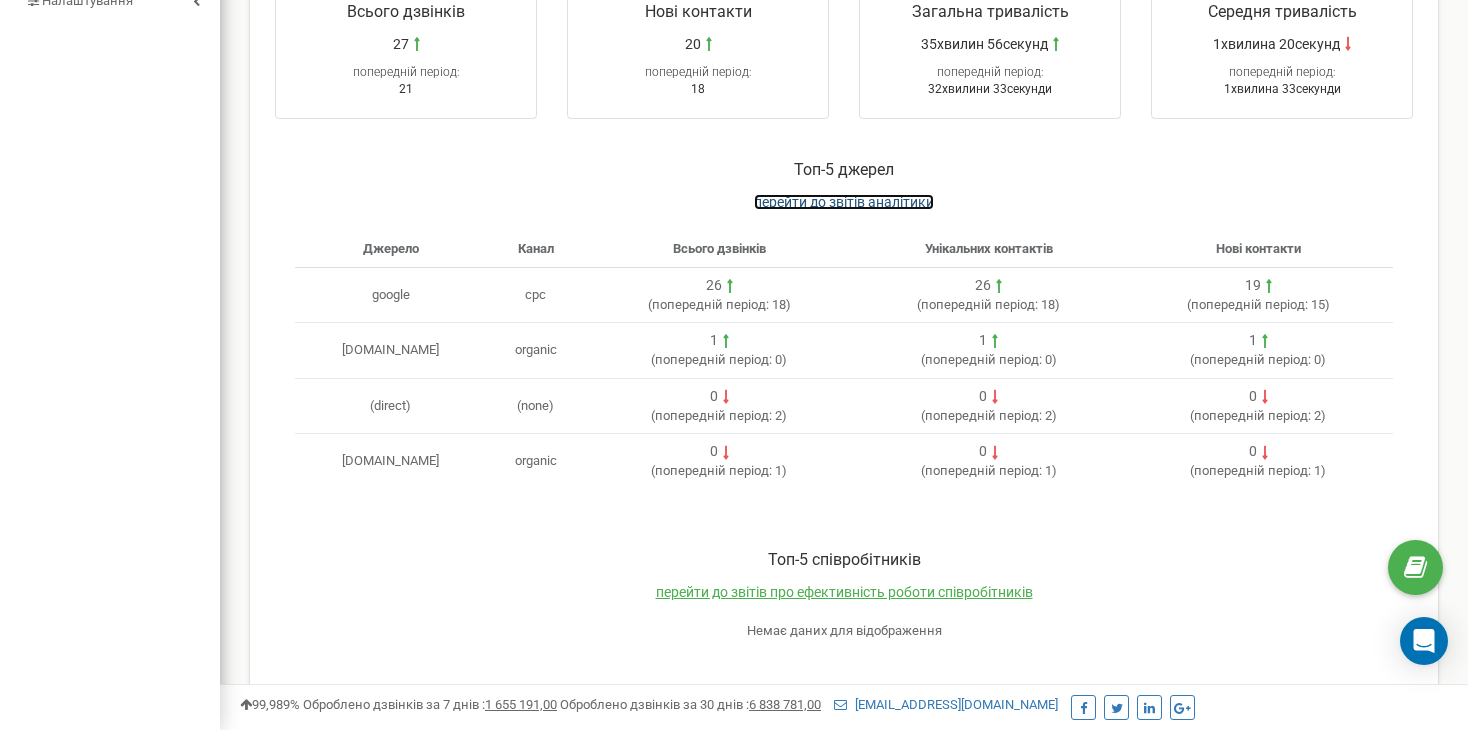 click on "перейти до звітів аналітики" at bounding box center (844, 202) 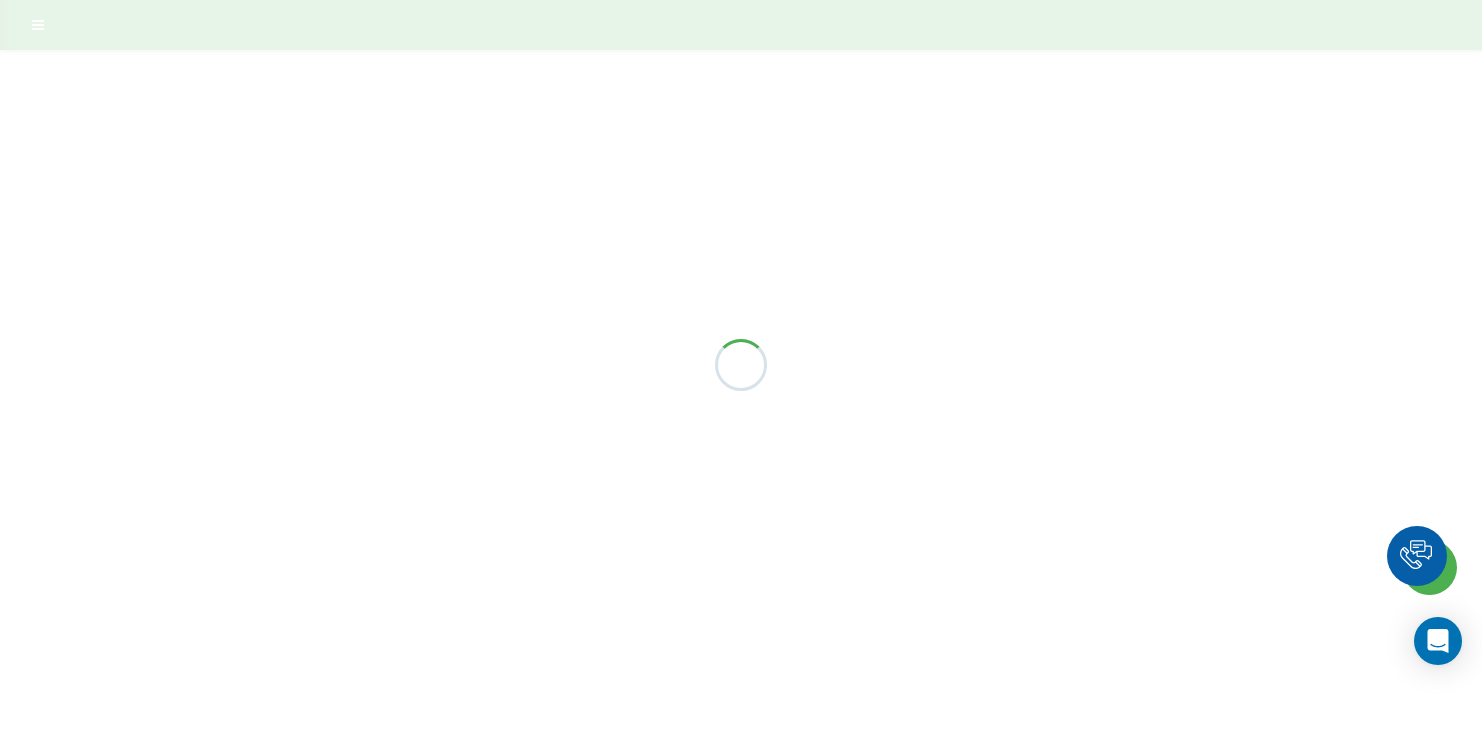 scroll, scrollTop: 0, scrollLeft: 0, axis: both 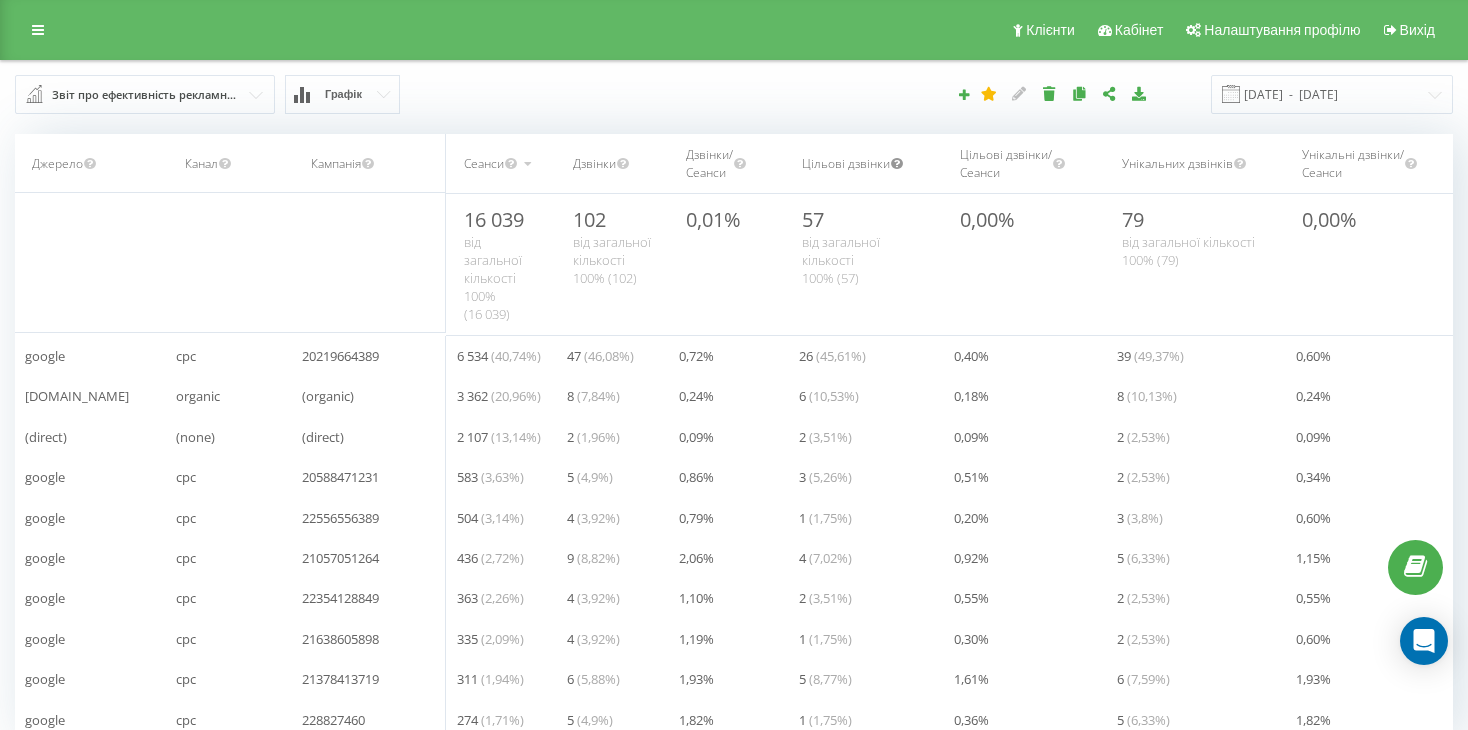 click at bounding box center [897, 161] 